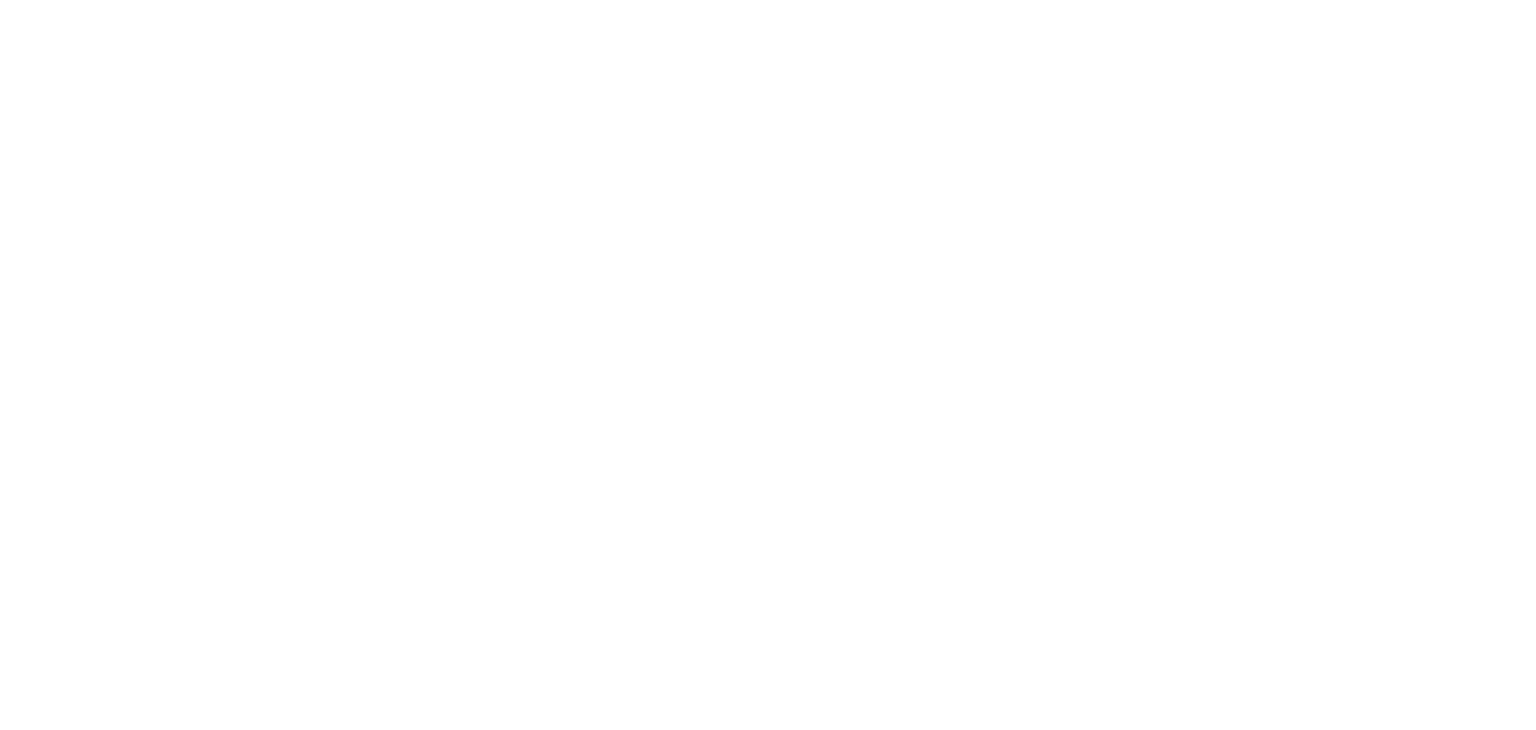 scroll, scrollTop: 0, scrollLeft: 0, axis: both 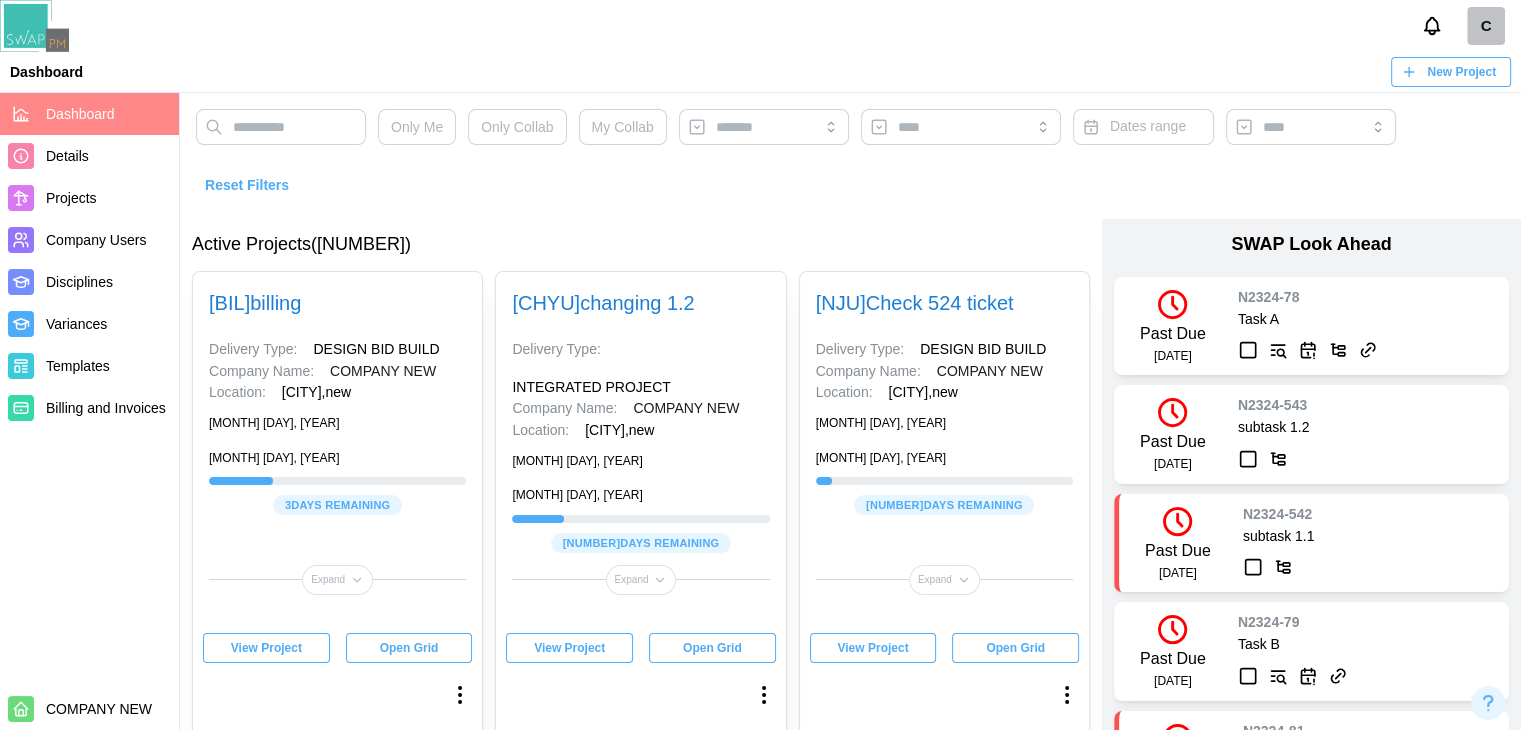 click on "Dashboard" at bounding box center [46, 72] 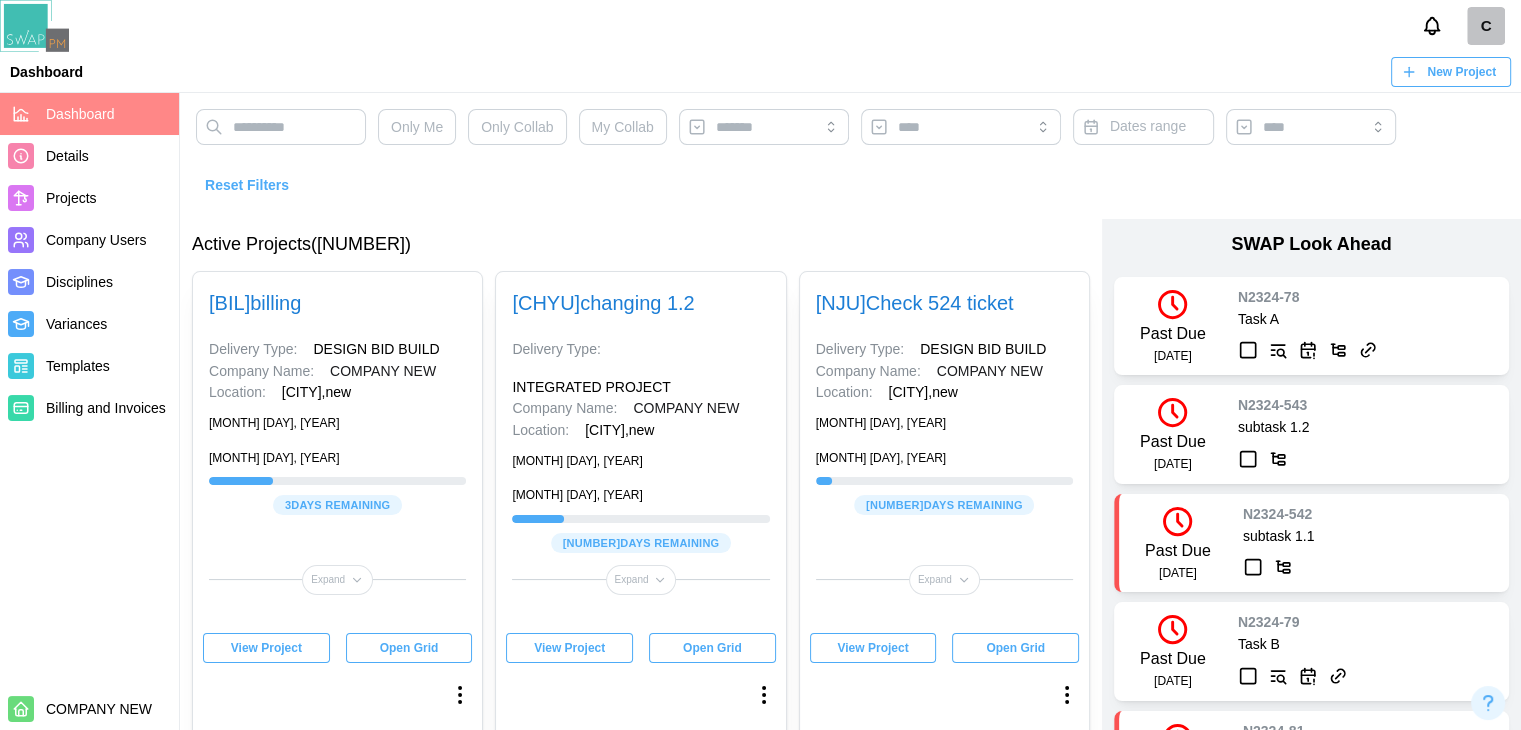 click on "C" at bounding box center (1486, 26) 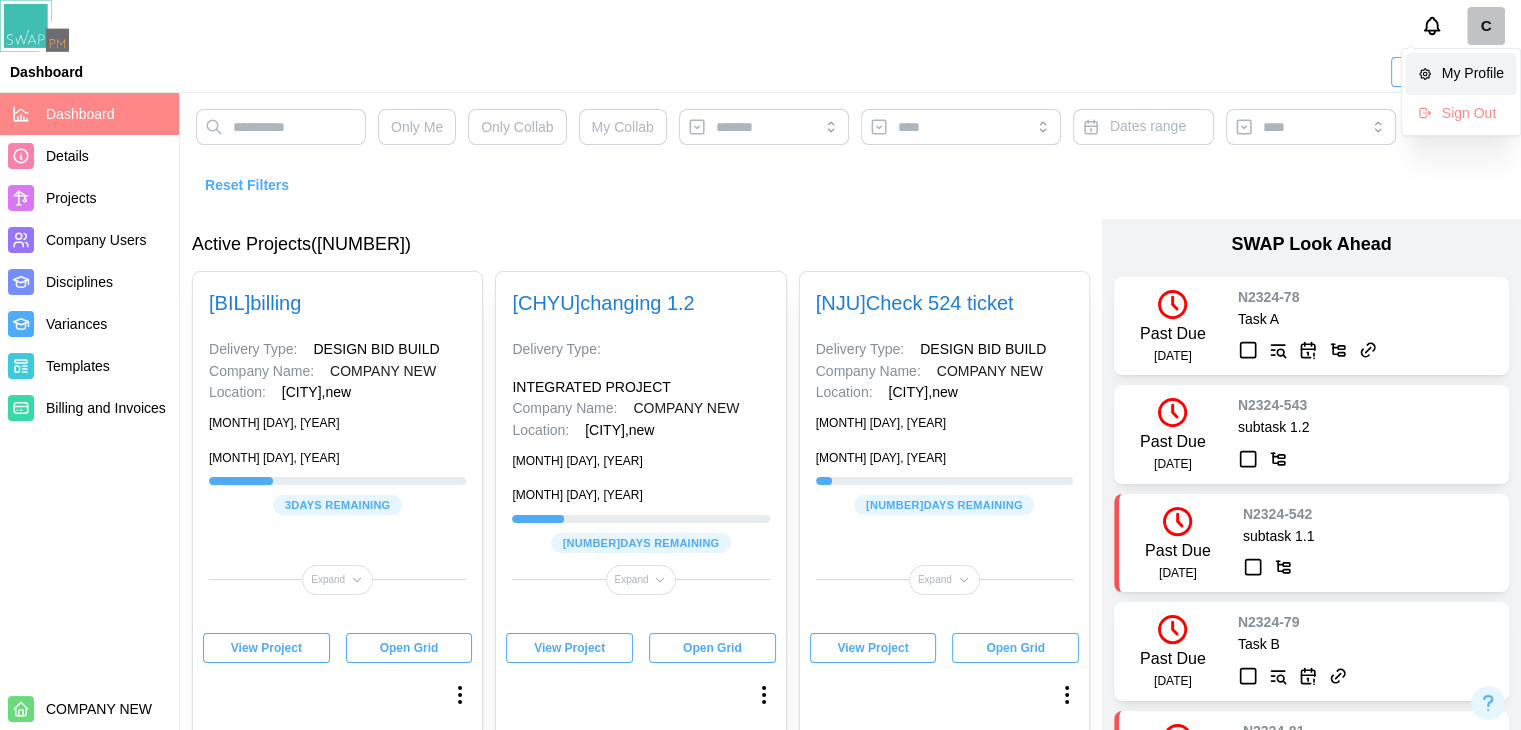 click on "My Profile" at bounding box center [1473, 74] 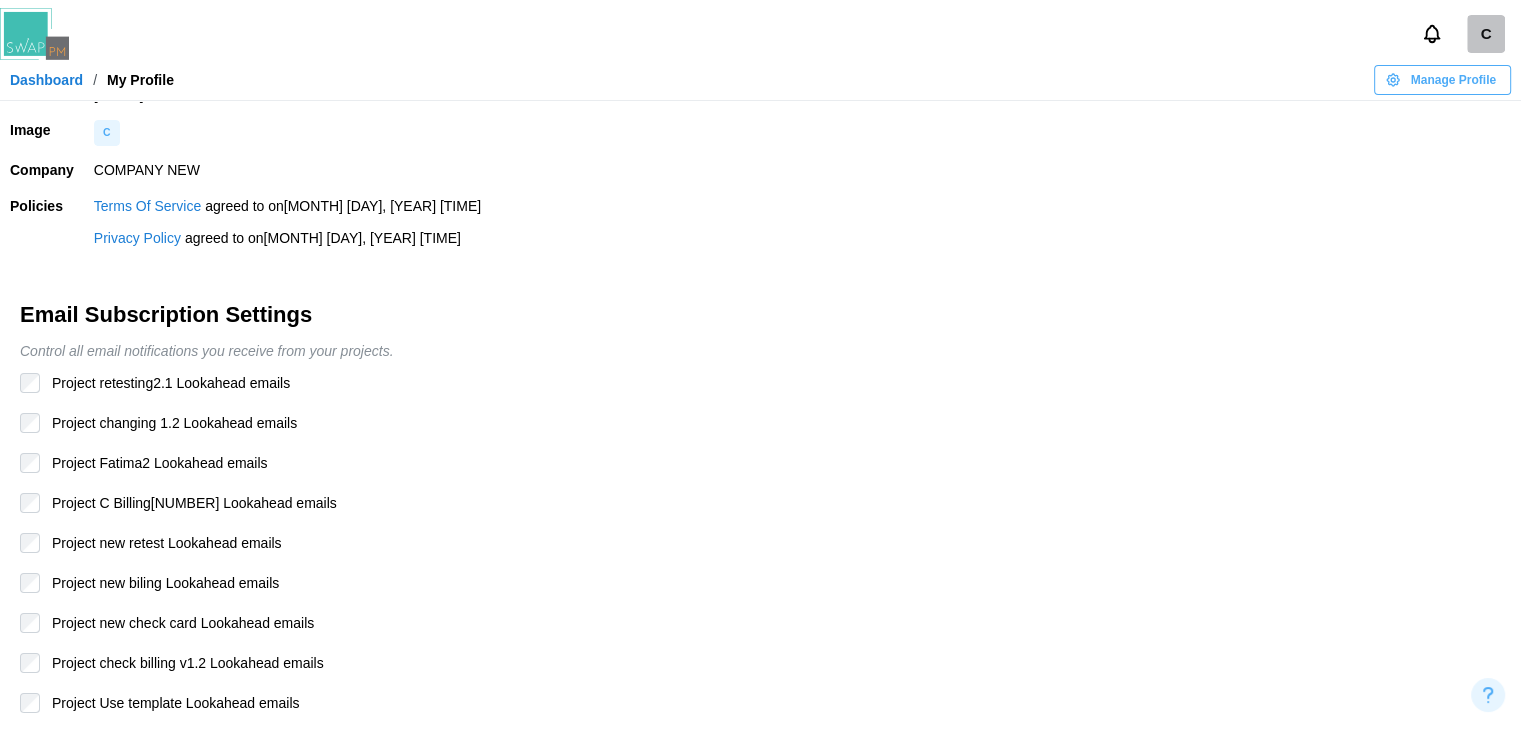 scroll, scrollTop: 0, scrollLeft: 0, axis: both 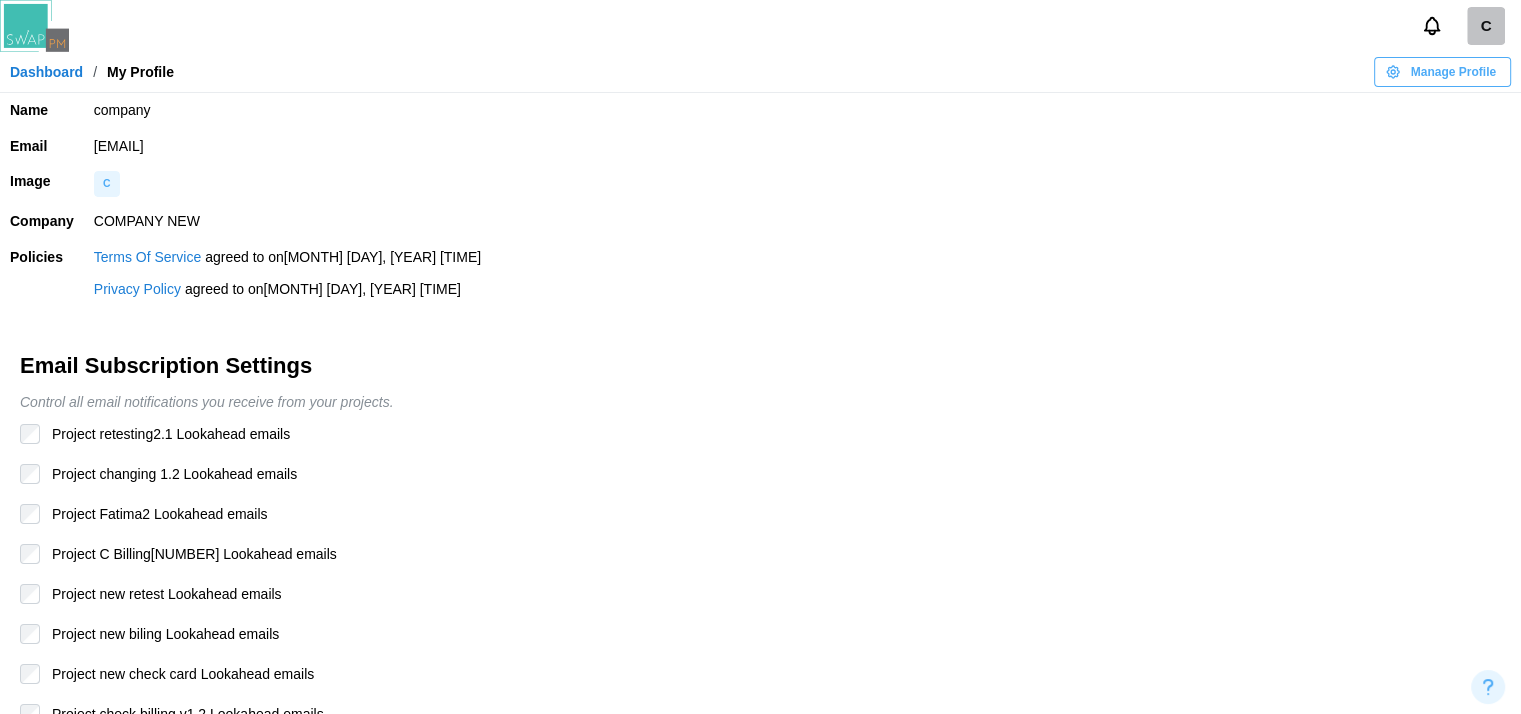 click on "Dashboard" at bounding box center [46, 72] 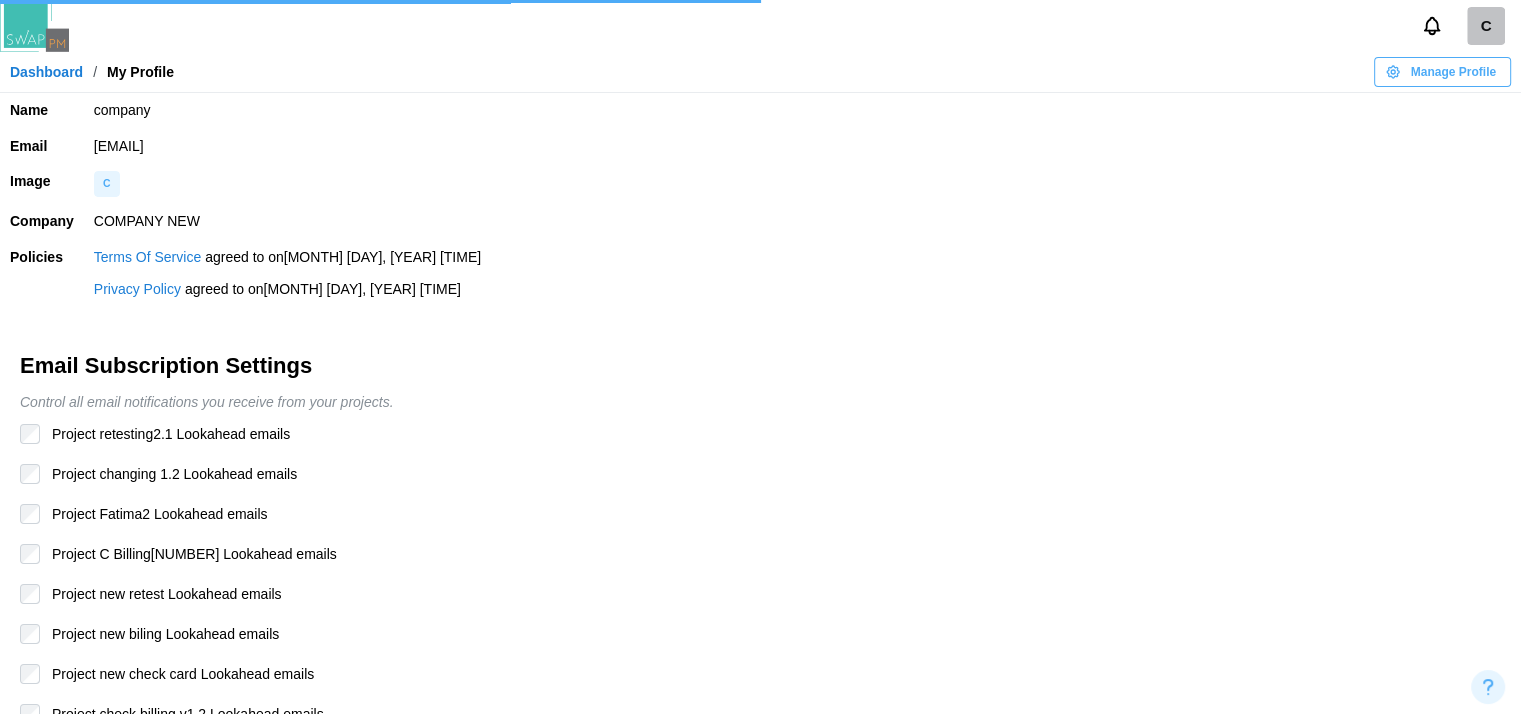 click on "Manage Profile" at bounding box center (1453, 72) 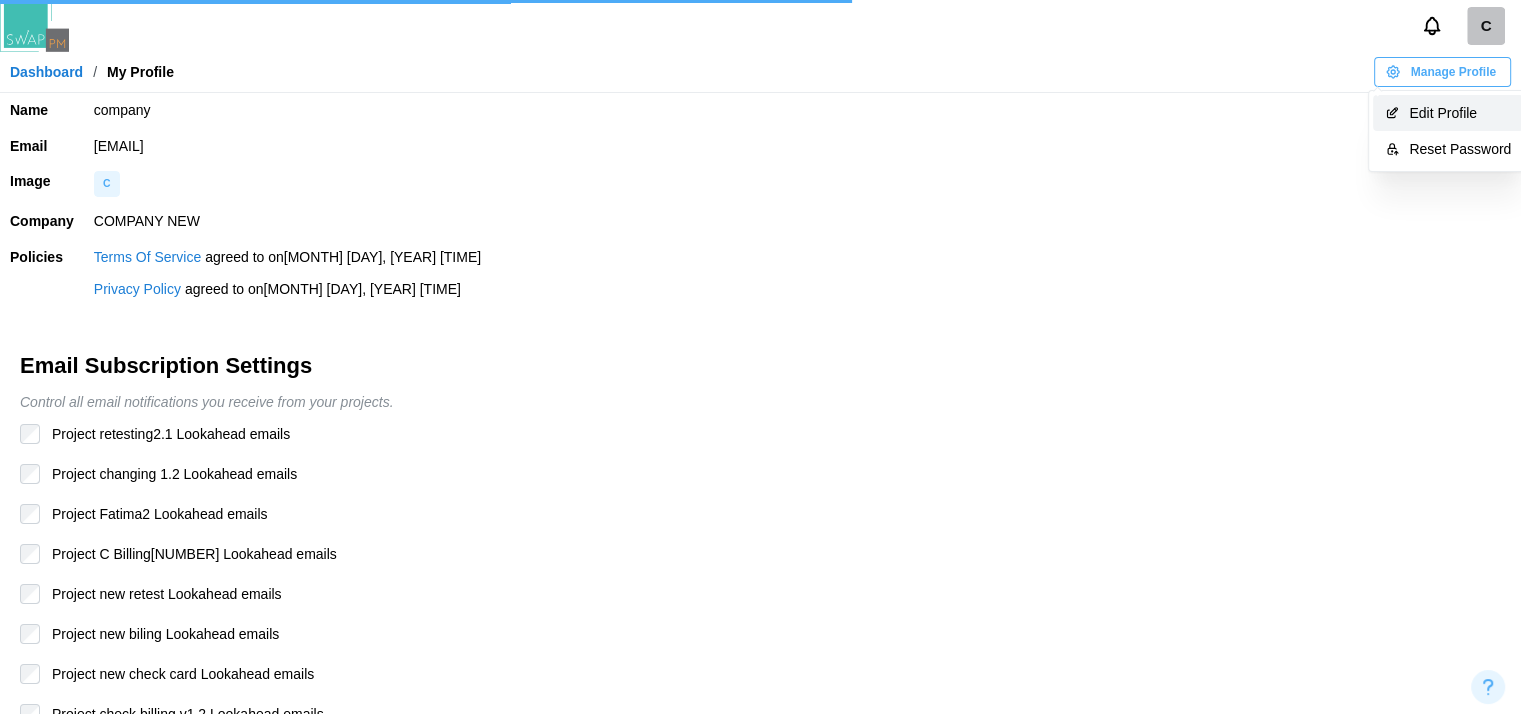 click on "Edit Profile" at bounding box center (1448, 113) 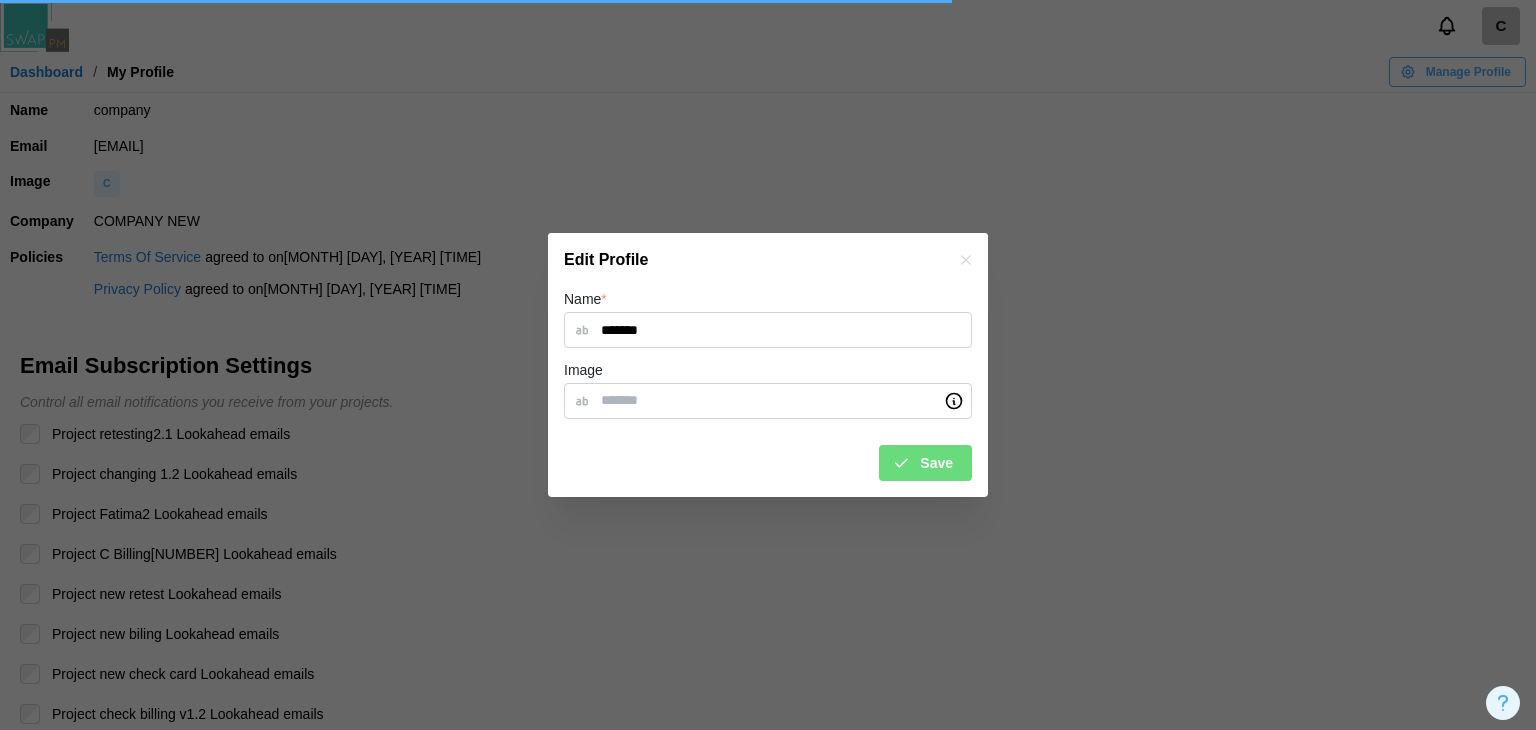 click at bounding box center [768, 365] 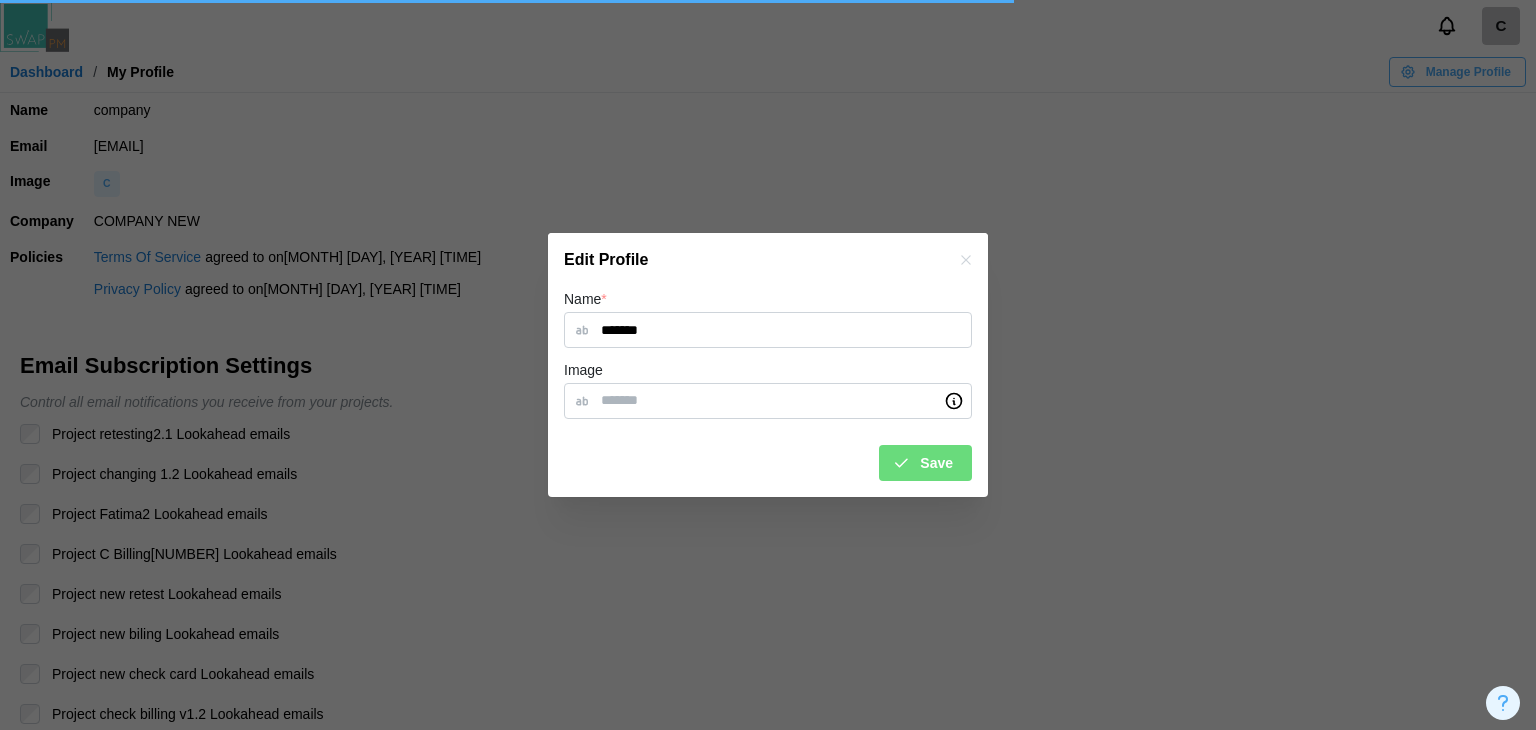 click on "Edit Profile" at bounding box center (768, 260) 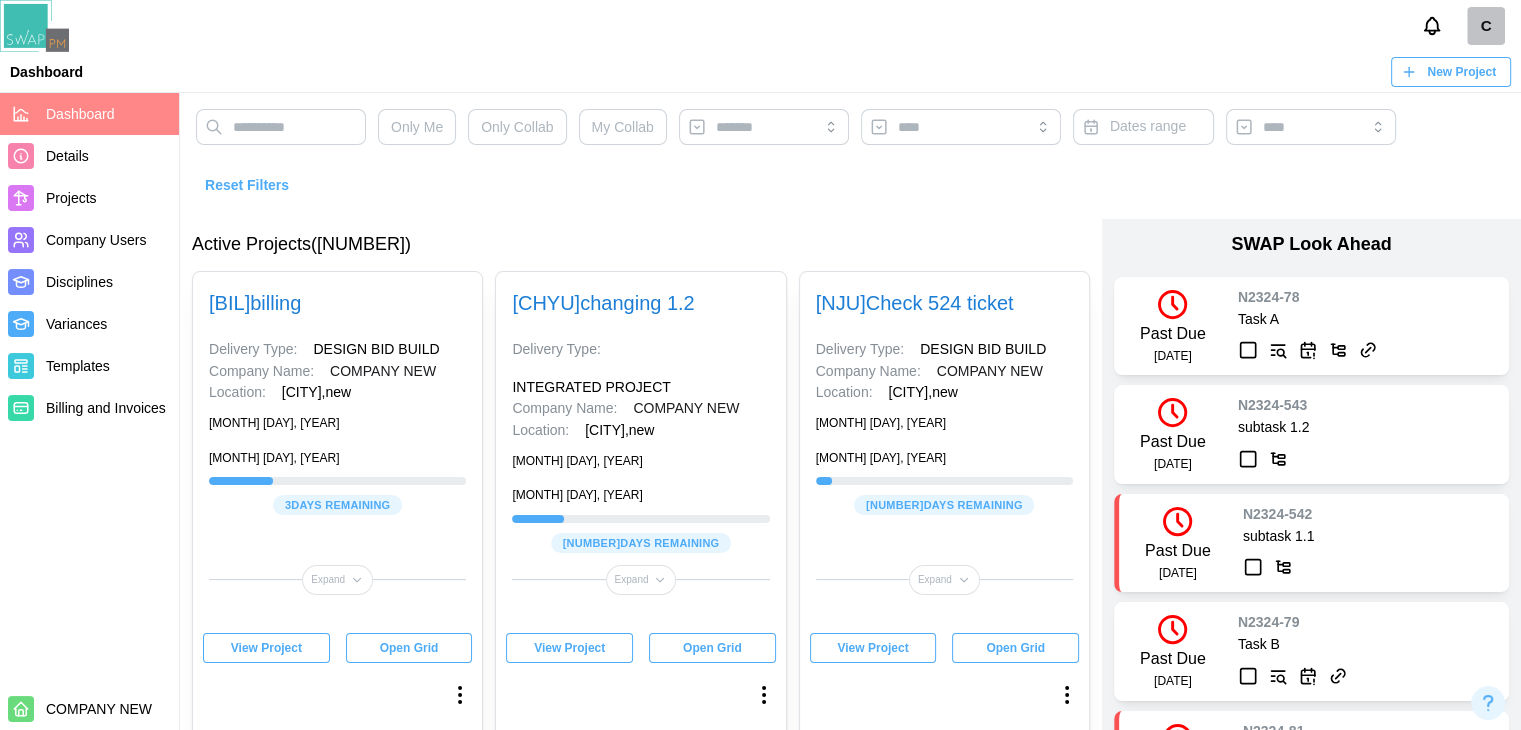 click on "Company Users" at bounding box center [89, 240] 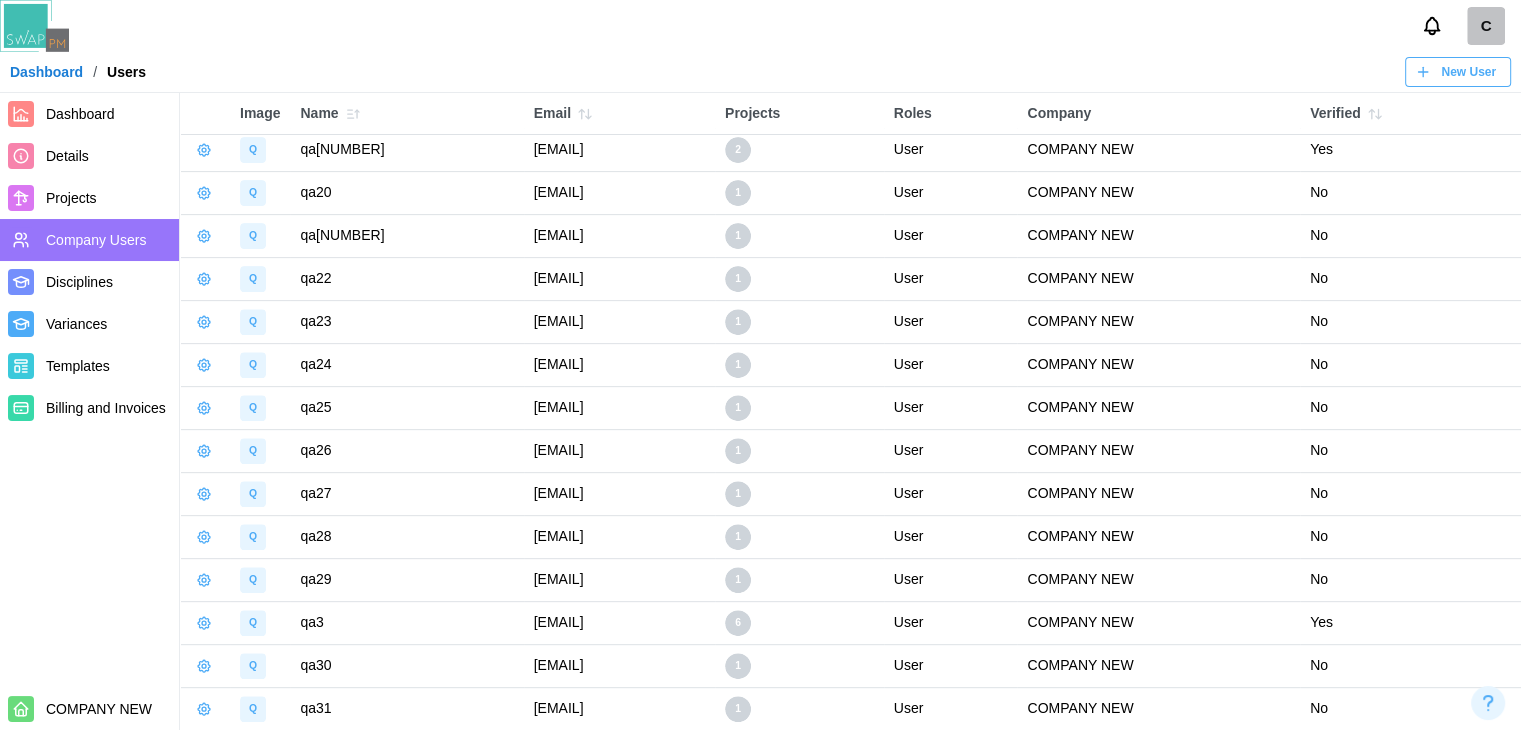 scroll, scrollTop: 417, scrollLeft: 0, axis: vertical 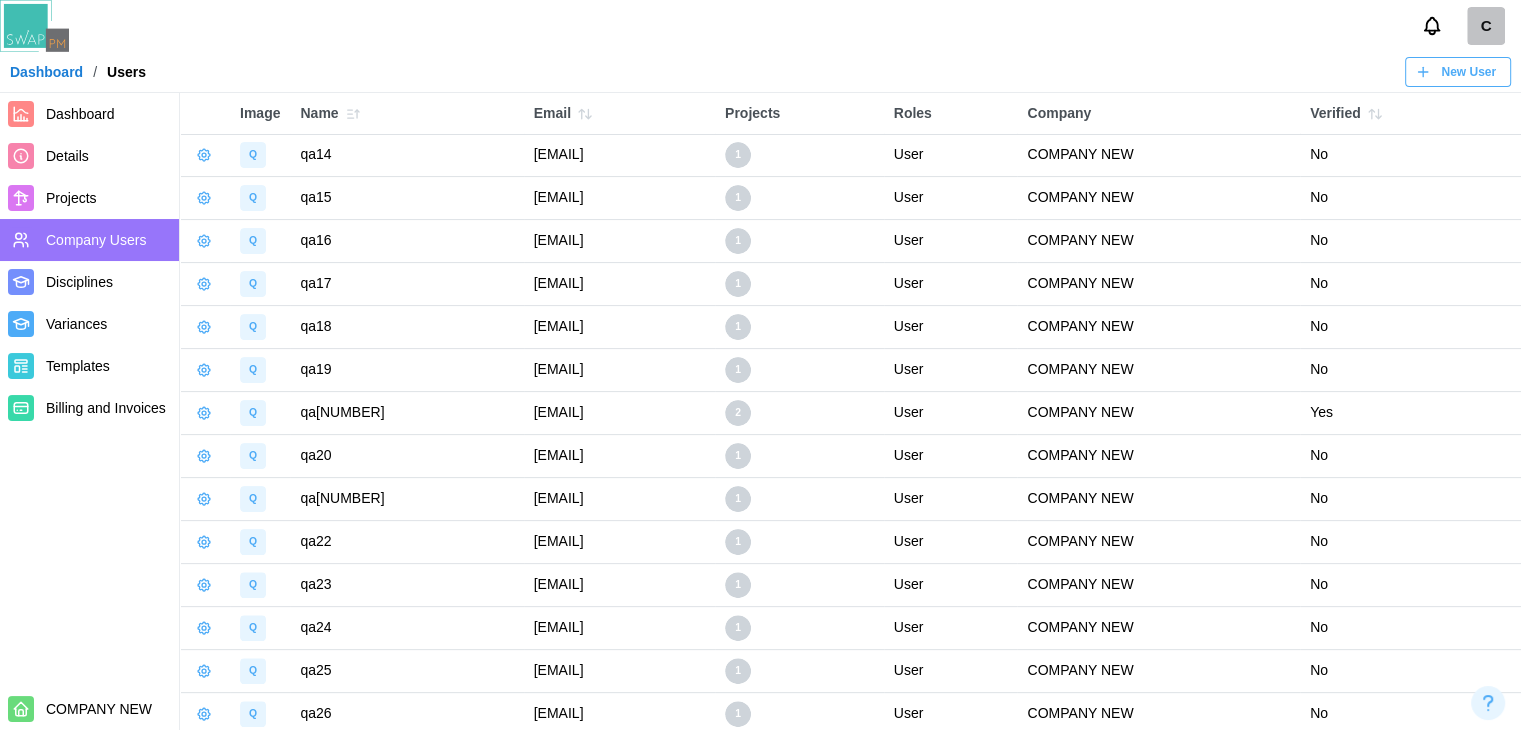 click on "Disciplines" at bounding box center (79, 282) 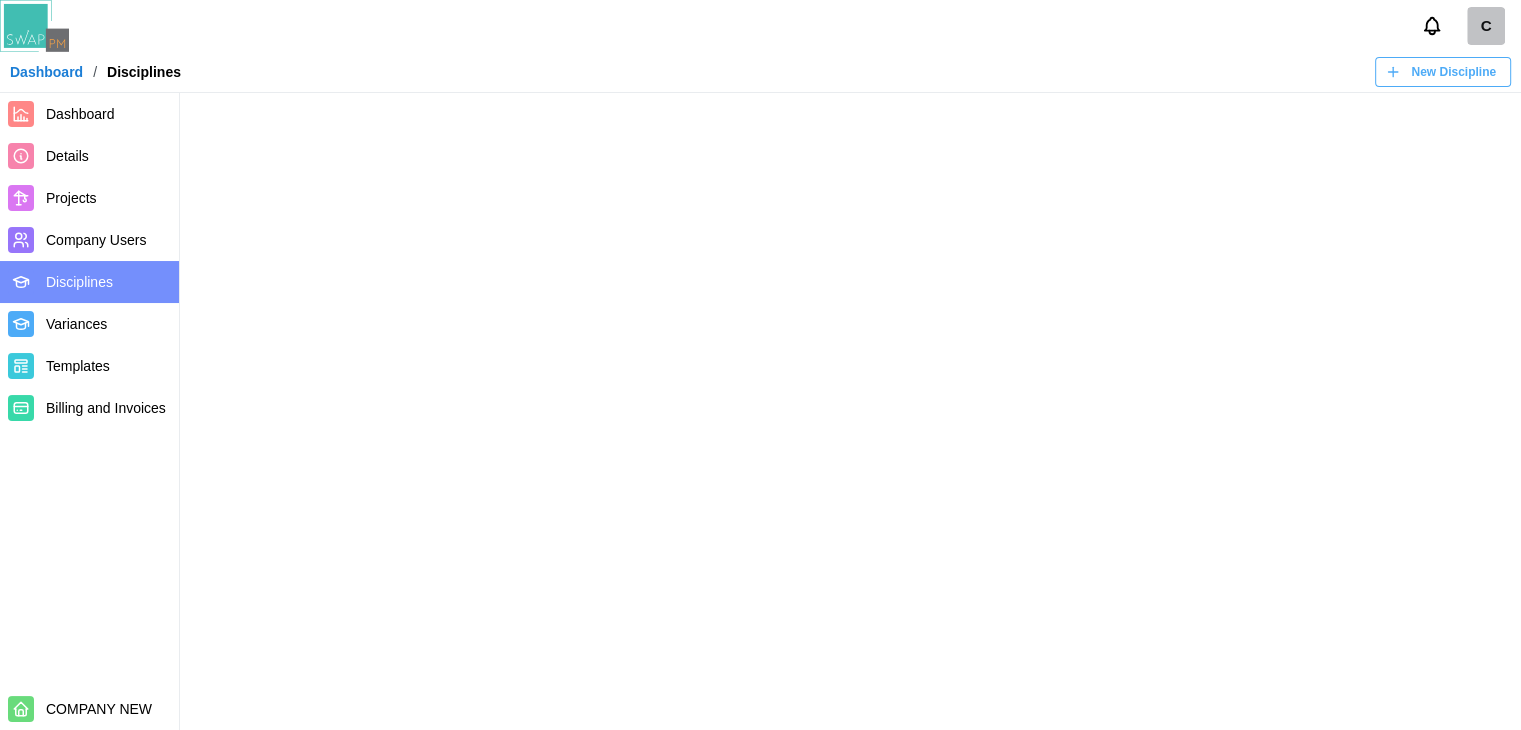 scroll, scrollTop: 0, scrollLeft: 0, axis: both 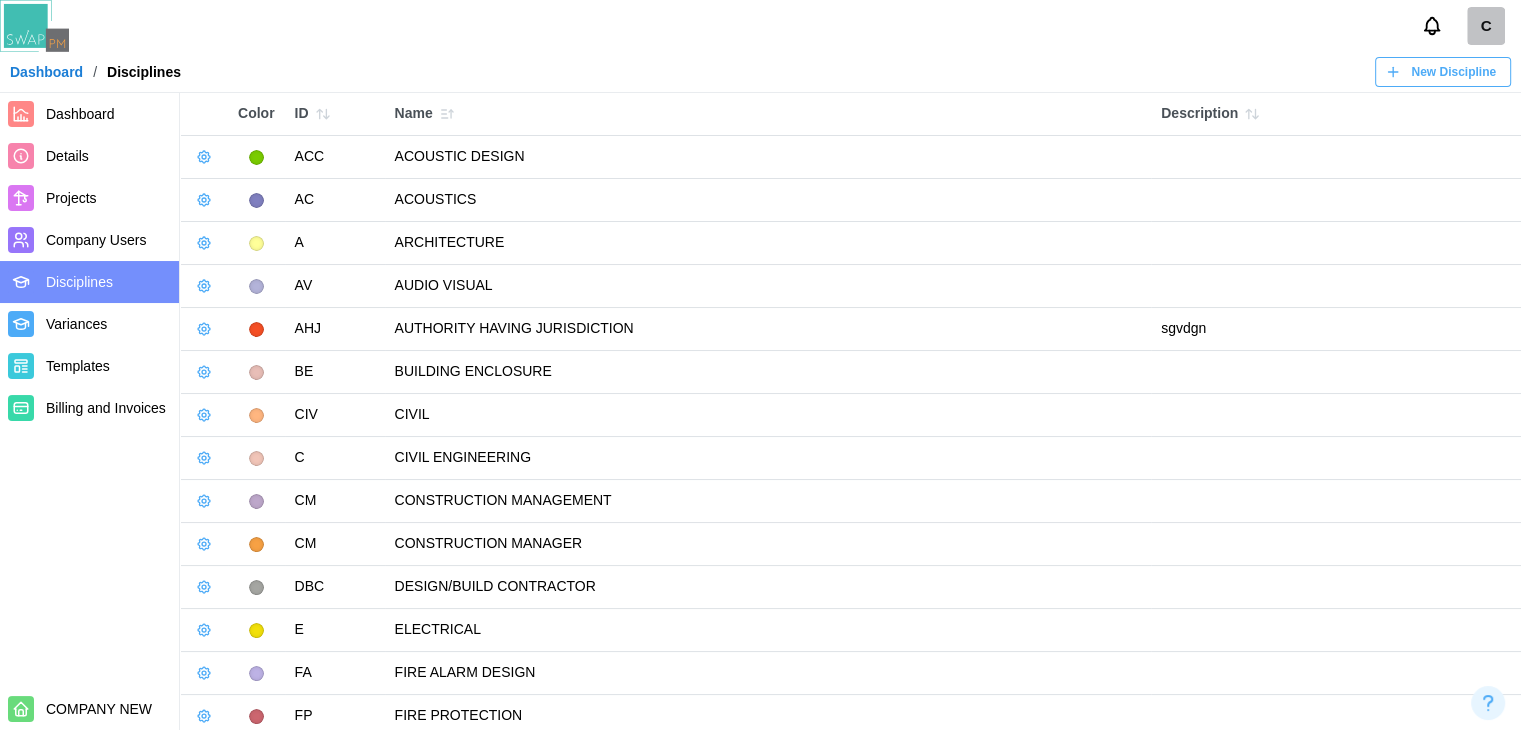 click on "Variances" at bounding box center (108, 324) 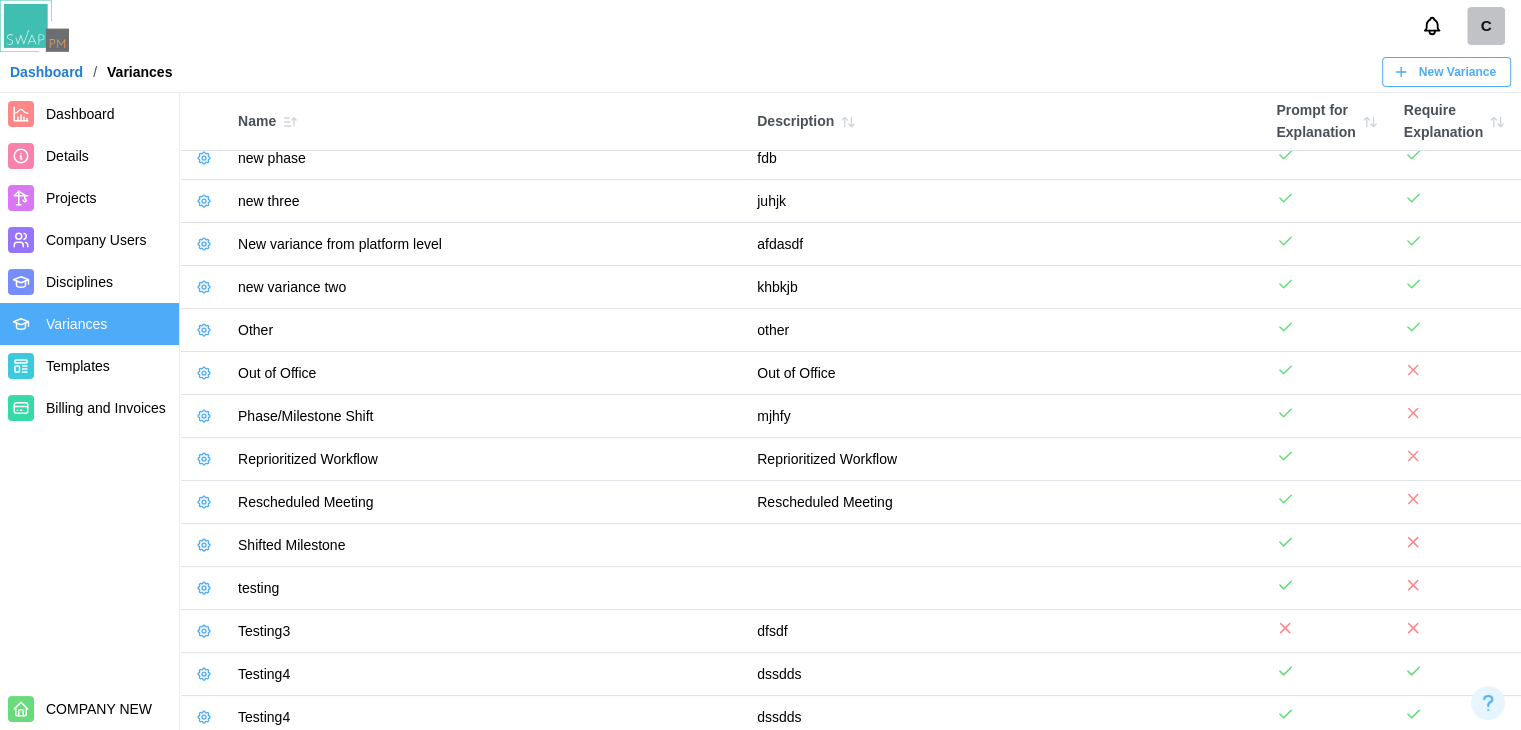 scroll, scrollTop: 0, scrollLeft: 0, axis: both 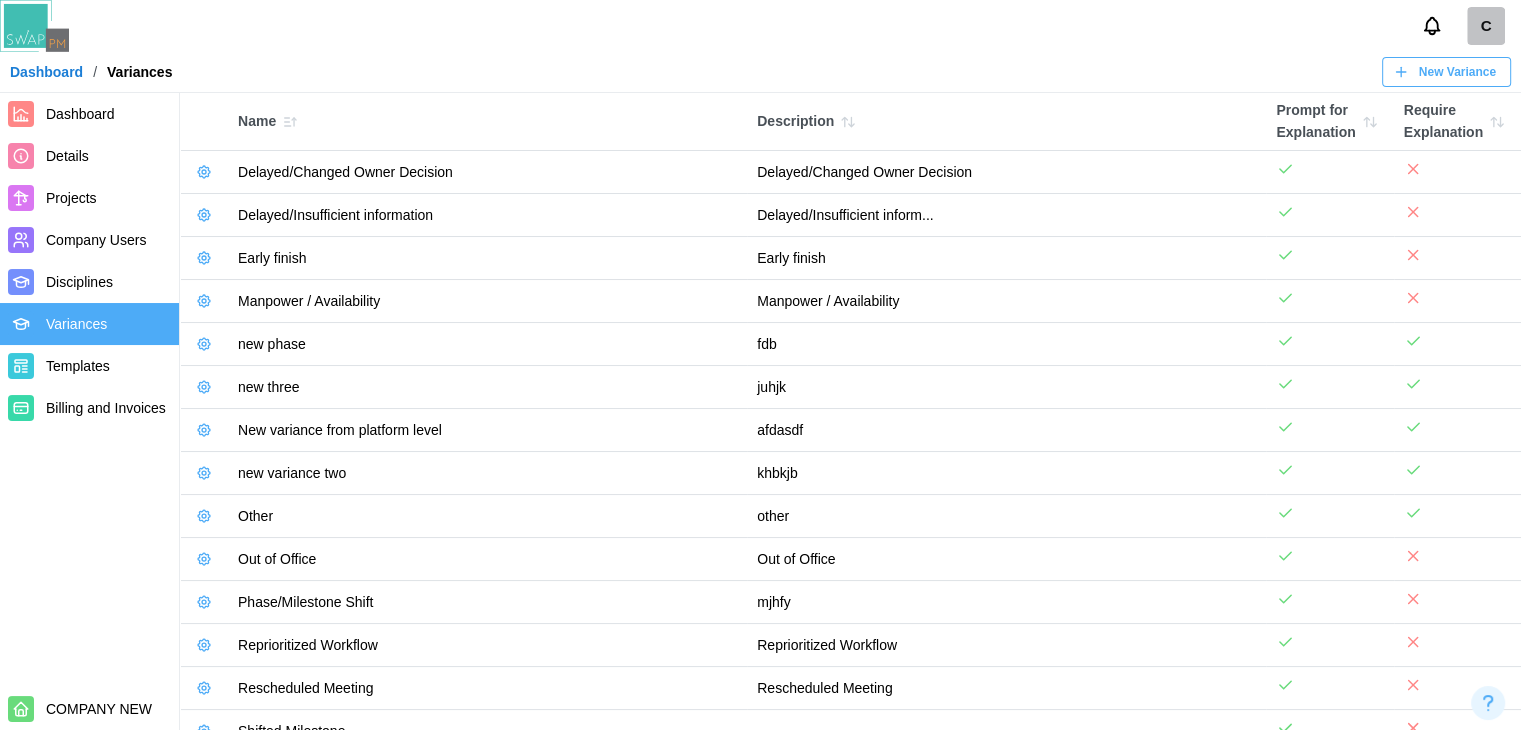 click on "Details" at bounding box center (108, 156) 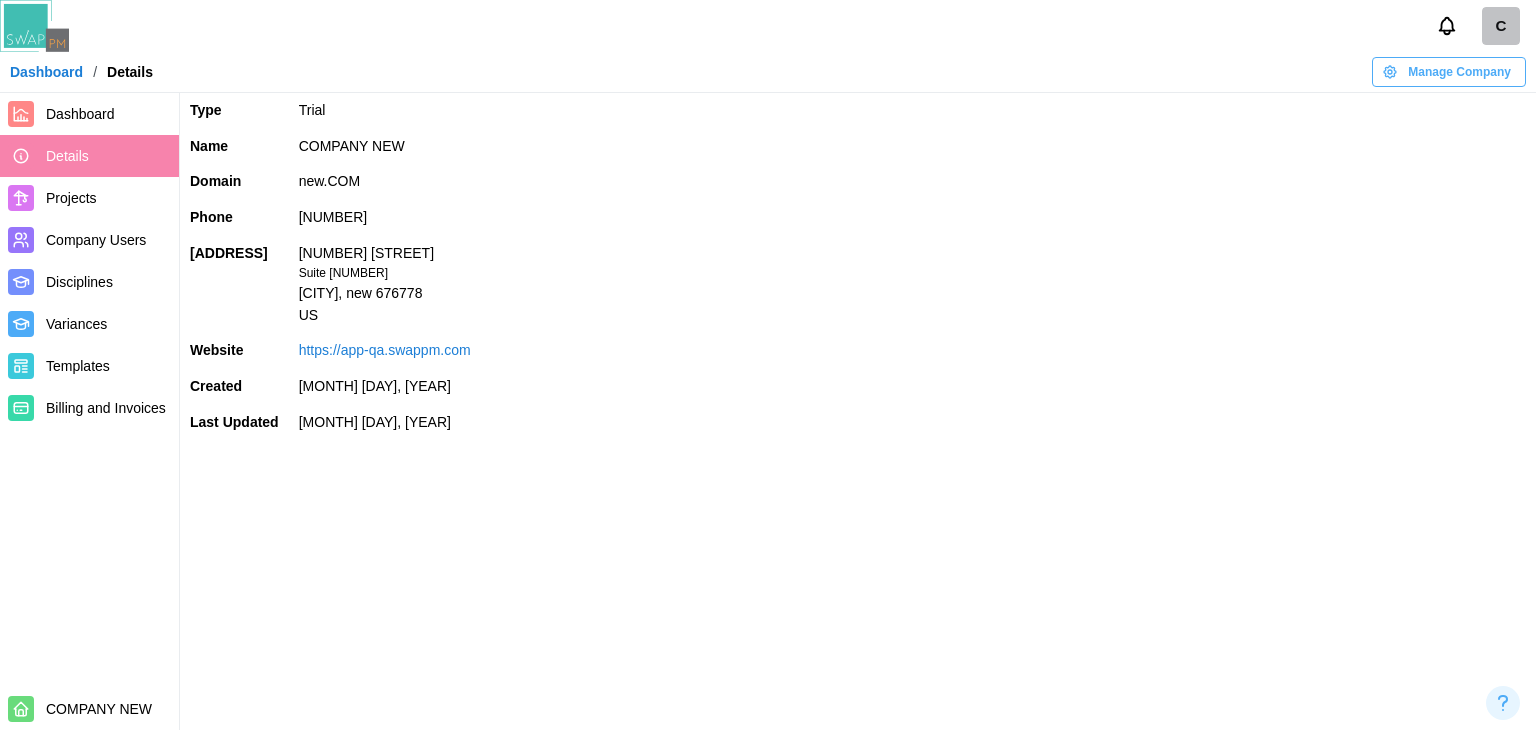 click on "Projects" at bounding box center [108, 198] 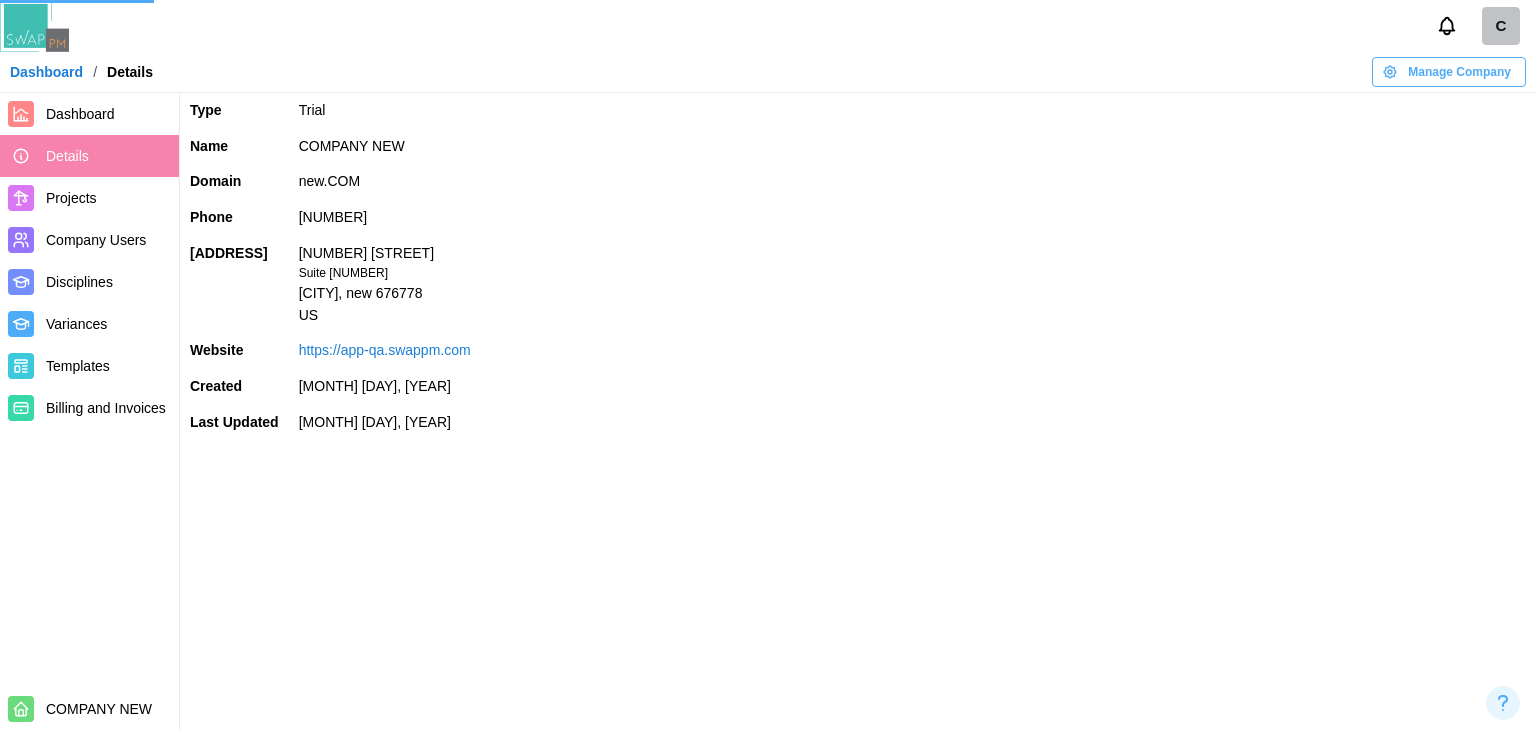 click on "Projects" at bounding box center (71, 198) 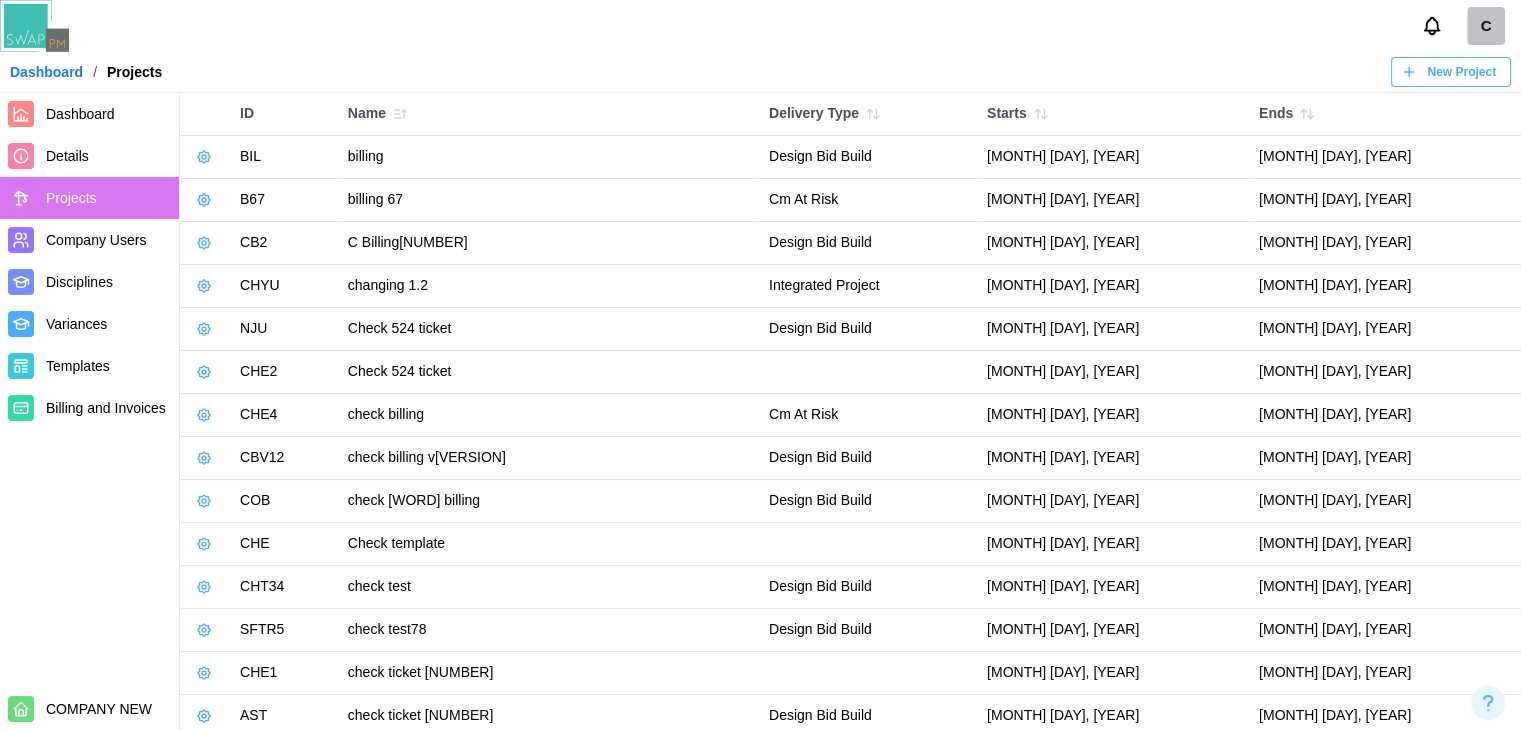 click on "Company Users" at bounding box center (96, 240) 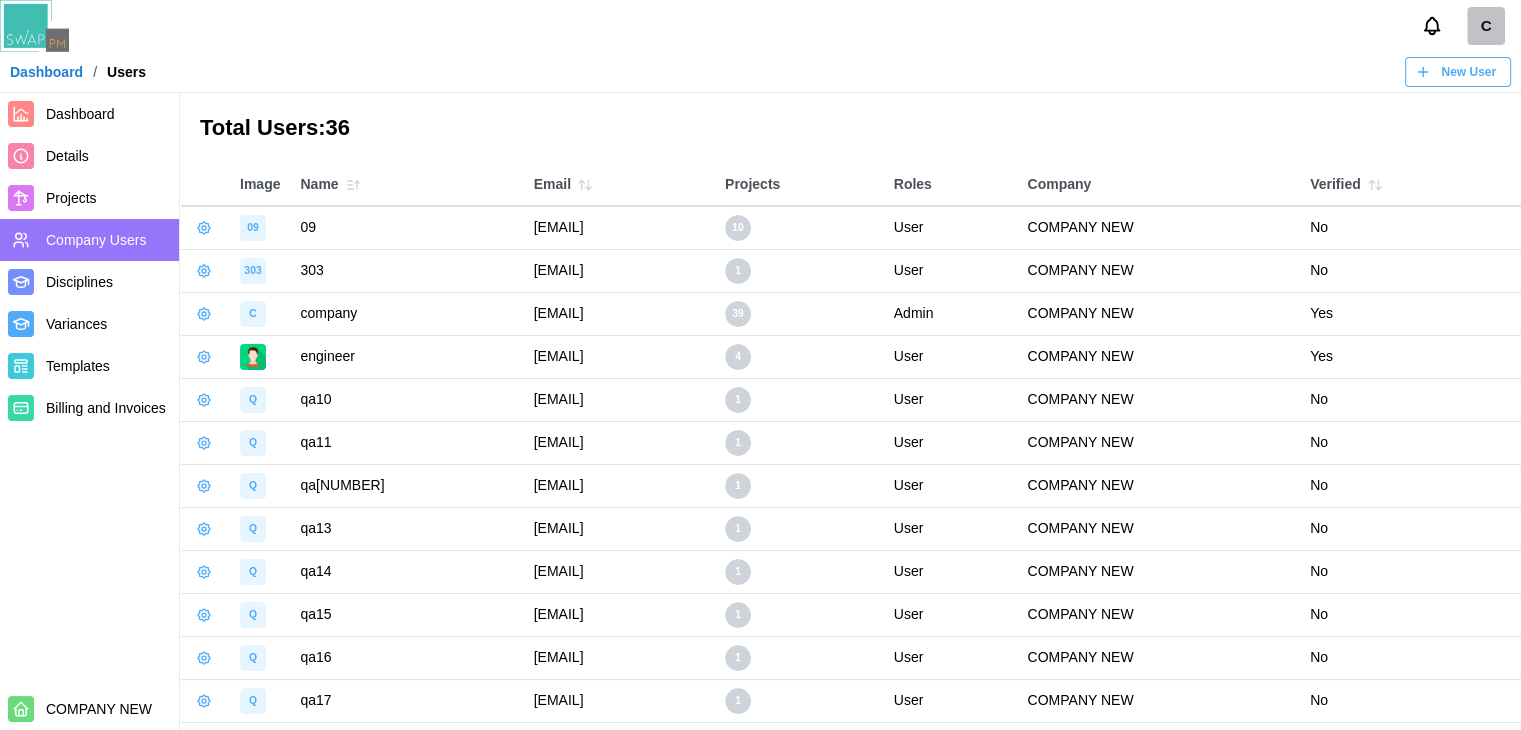click on "Disciplines" at bounding box center (89, 282) 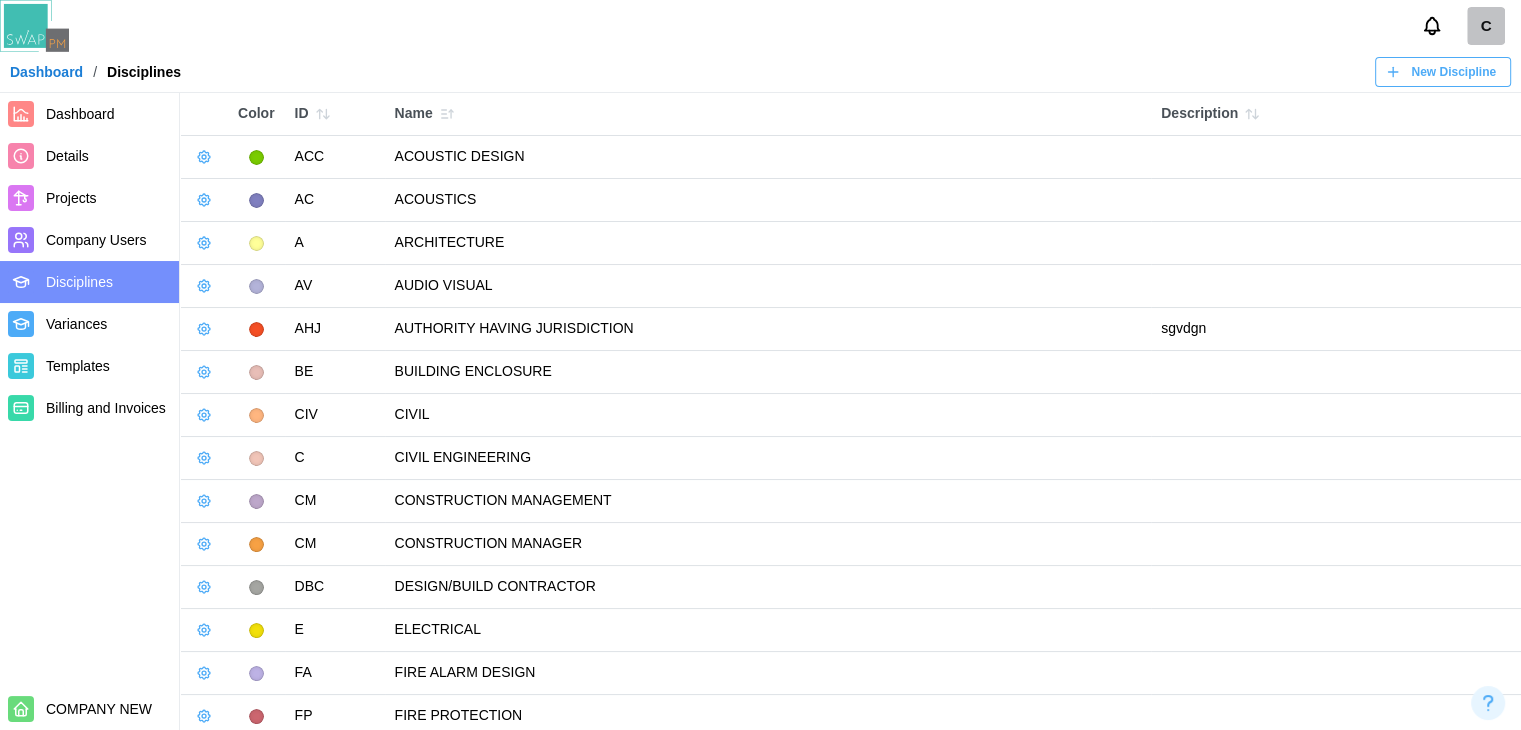 click on "Variances" at bounding box center (108, 324) 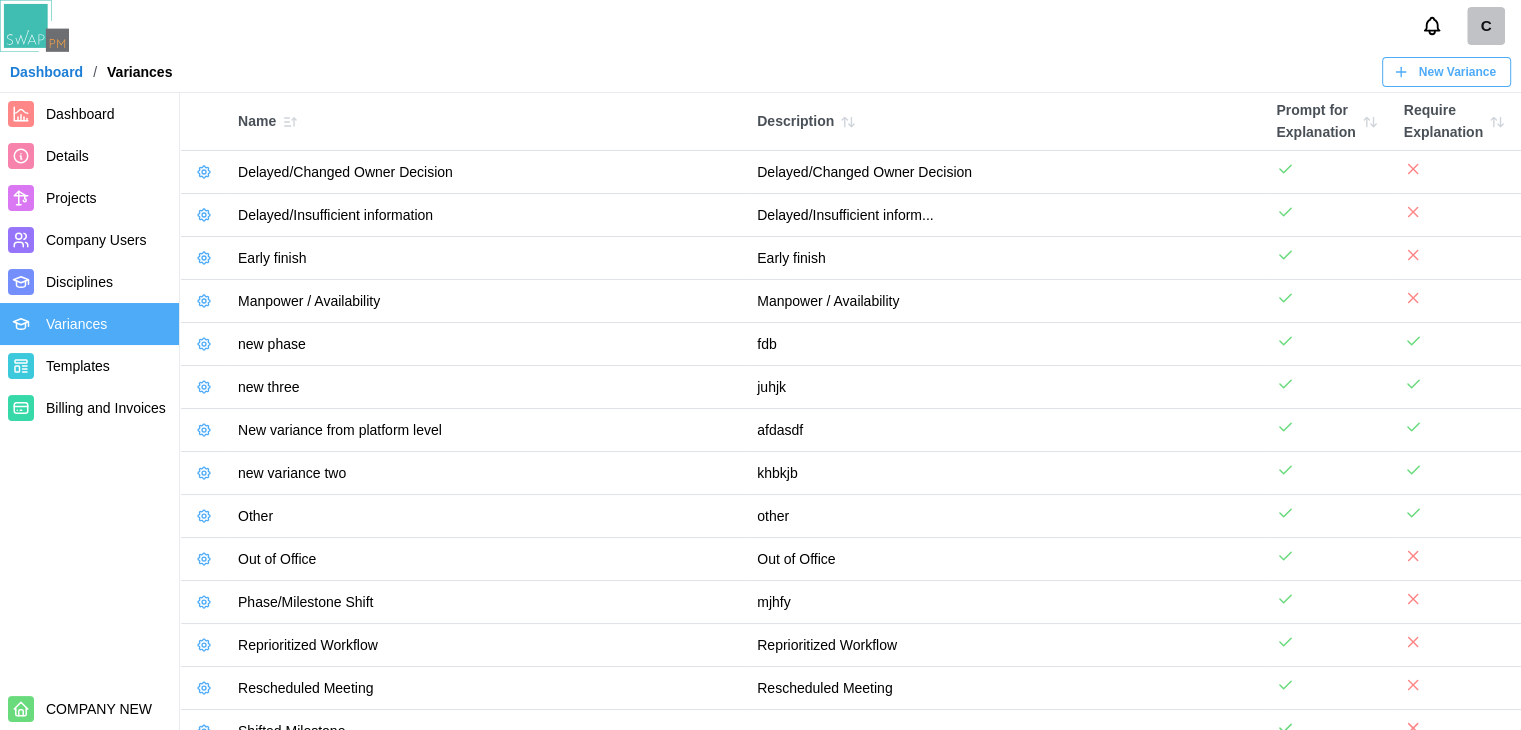 click on "Templates" at bounding box center (78, 366) 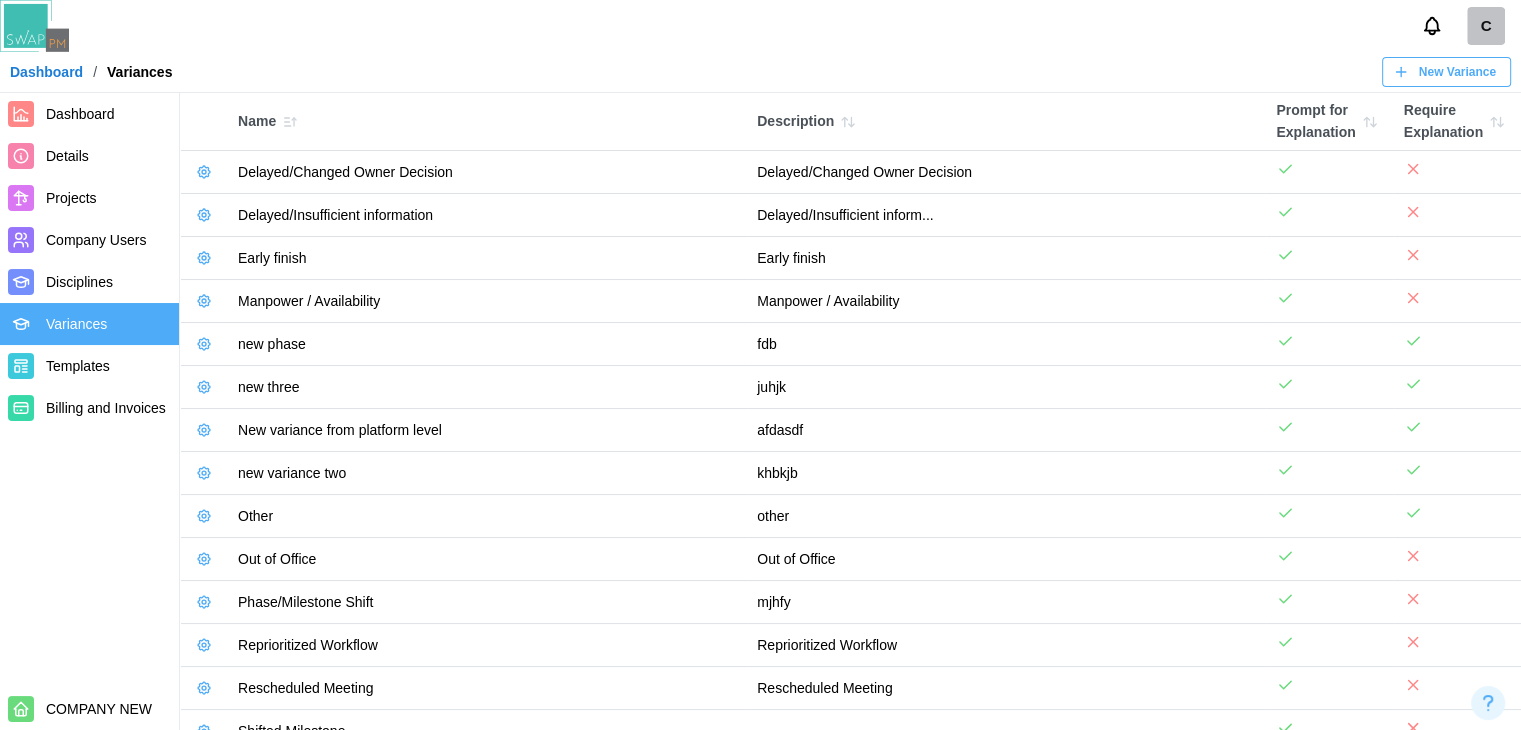 click on "Billing and Invoices" at bounding box center [106, 408] 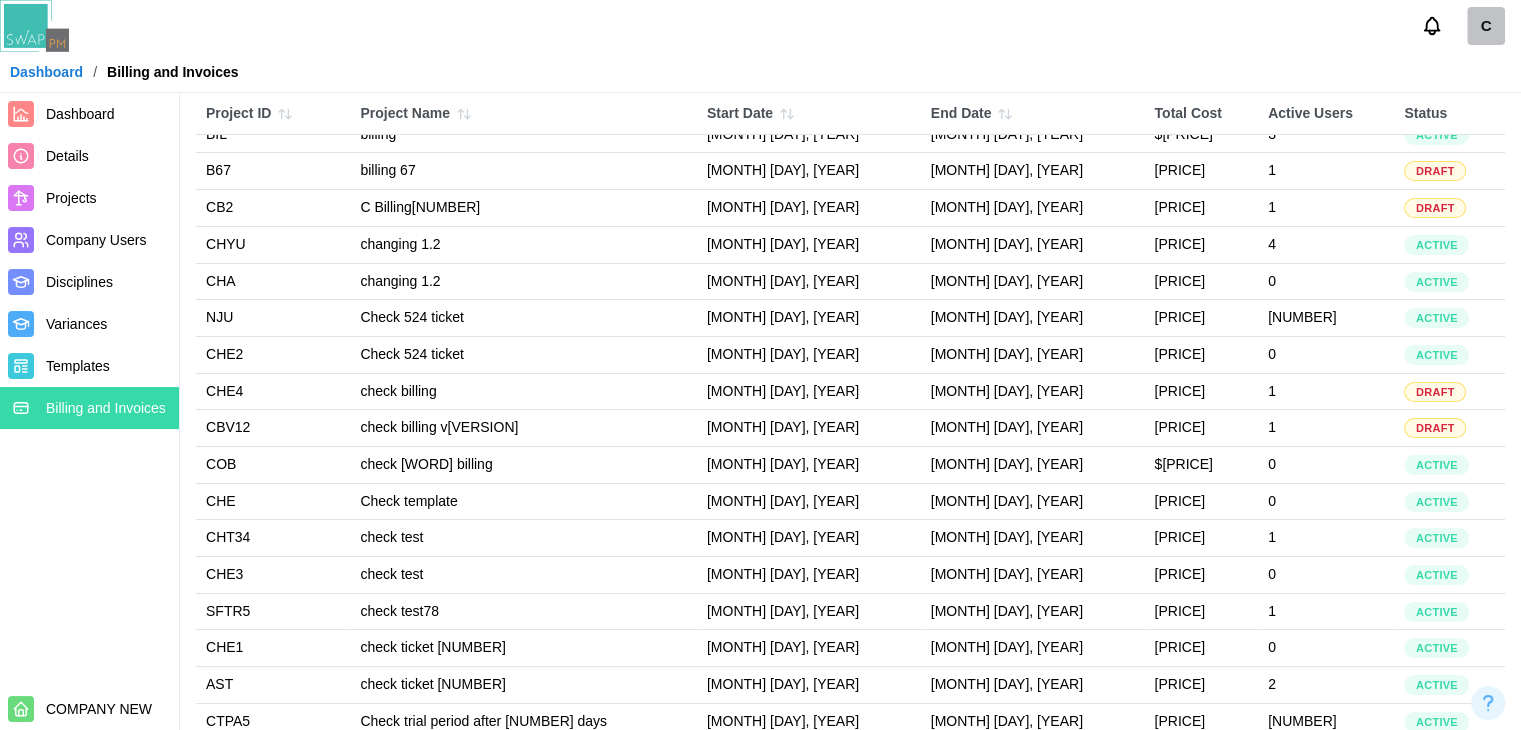 scroll, scrollTop: 0, scrollLeft: 0, axis: both 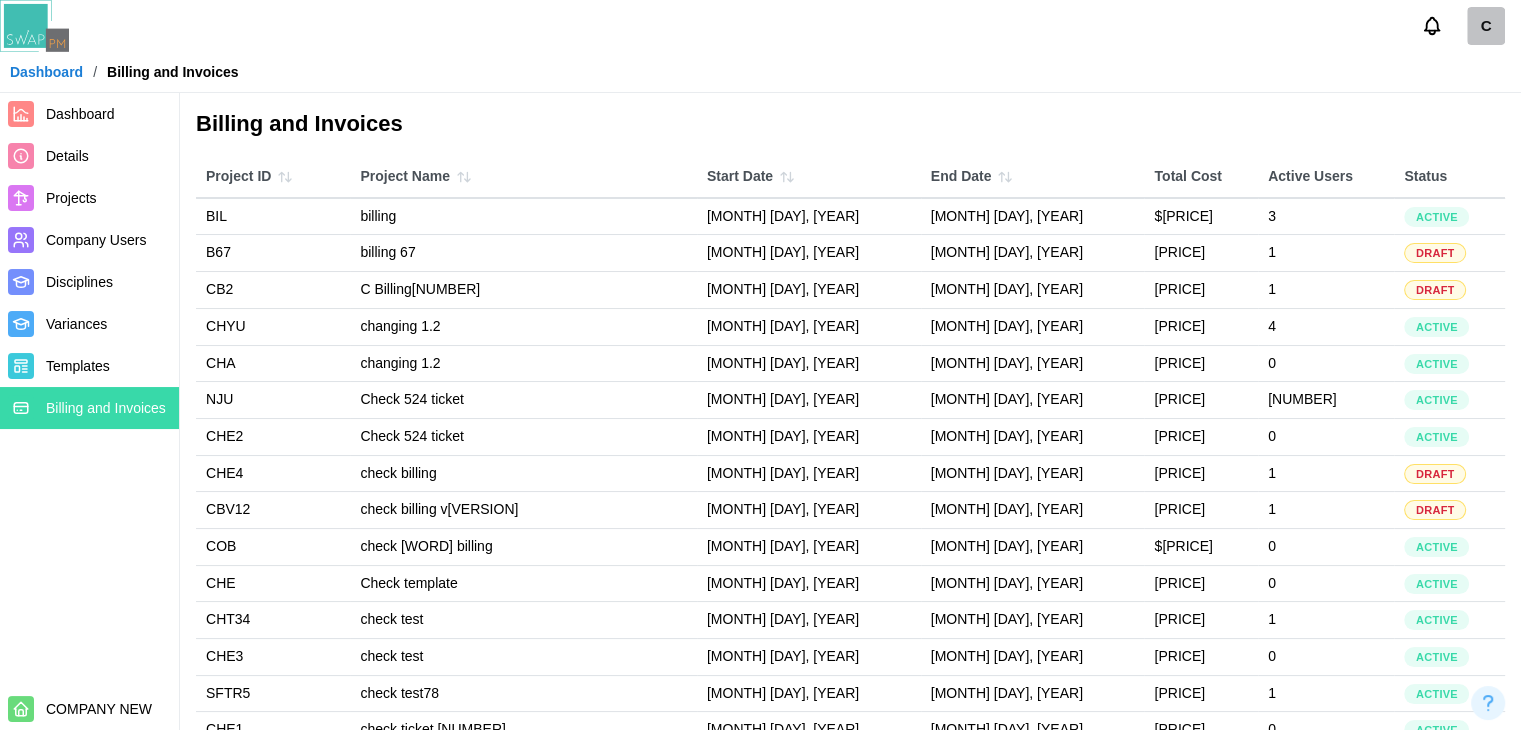 click on "Dashboard" at bounding box center [80, 114] 